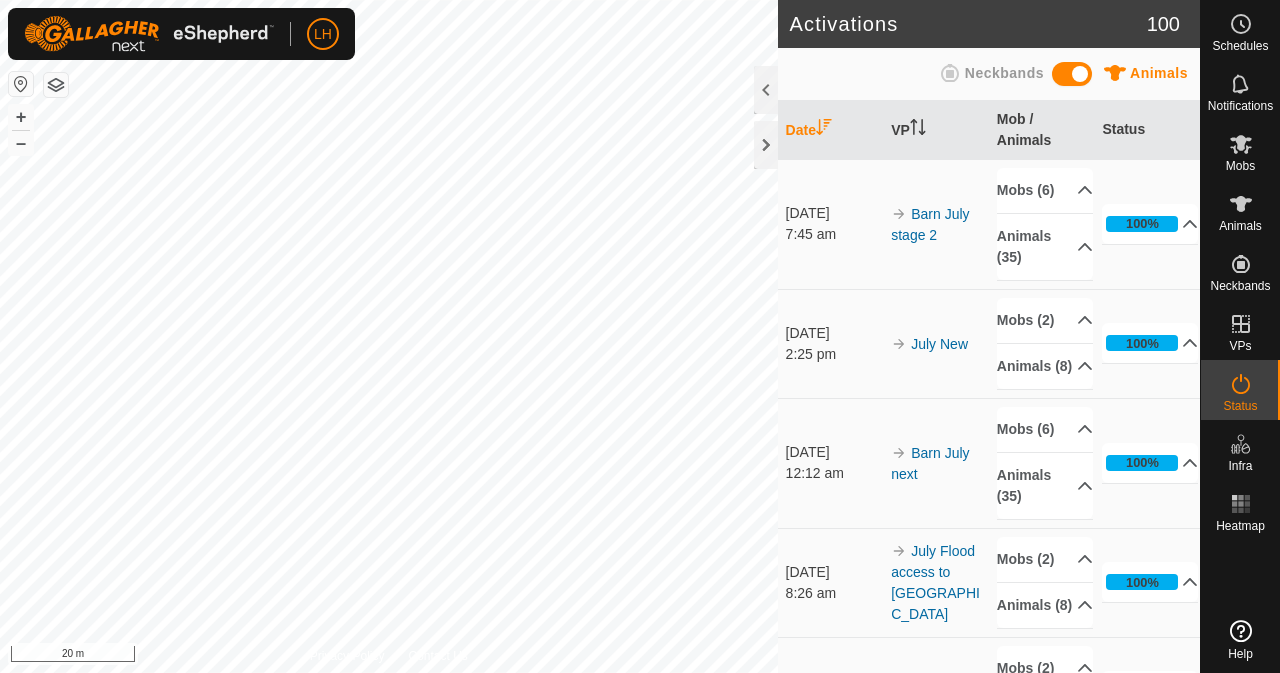 scroll, scrollTop: 0, scrollLeft: 0, axis: both 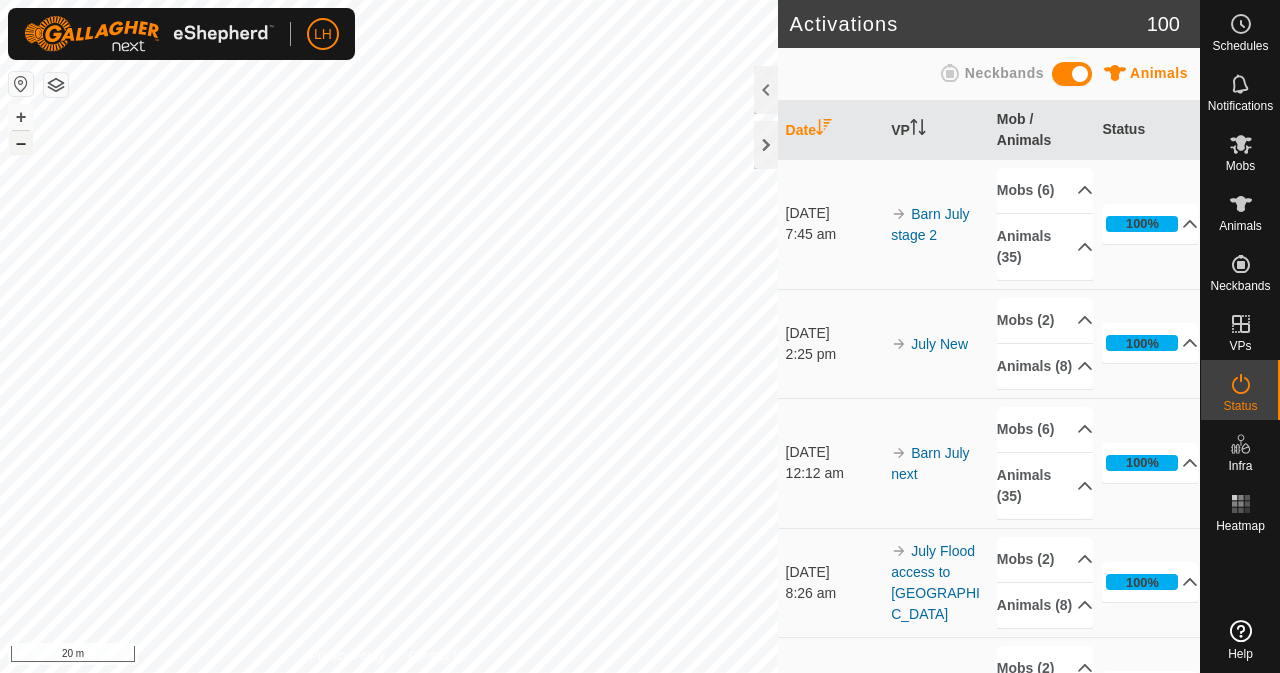 click on "–" at bounding box center (21, 143) 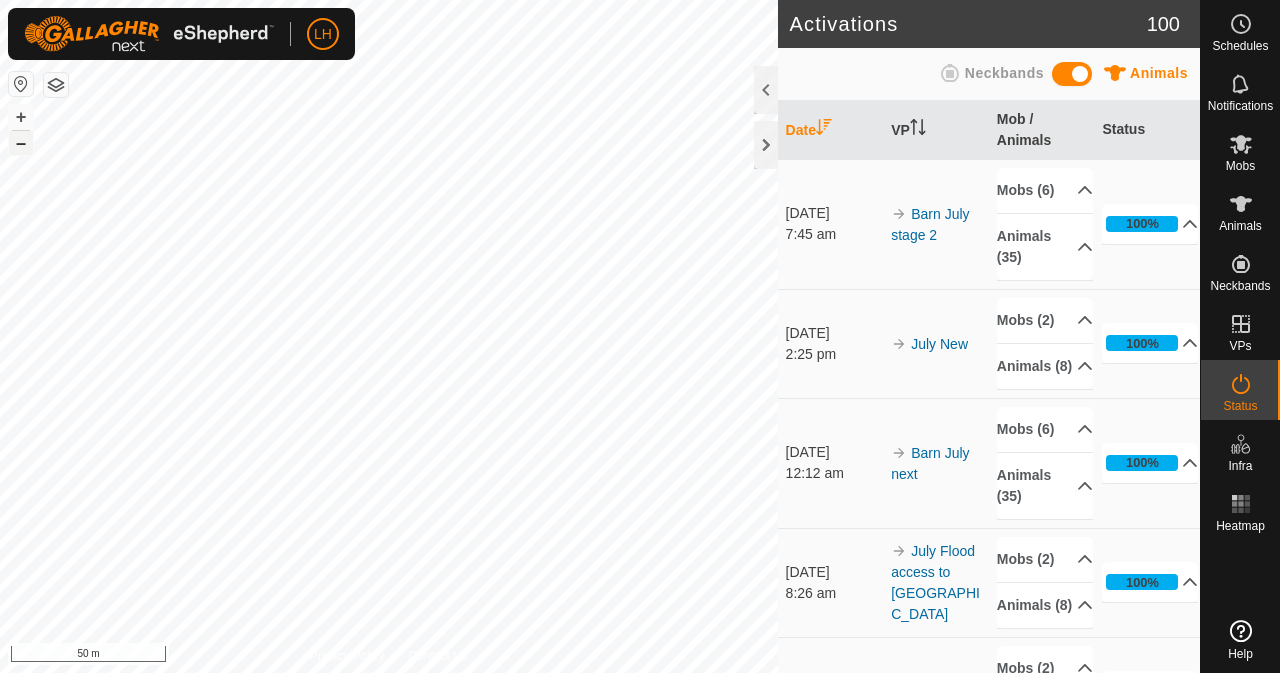 click on "–" at bounding box center (21, 143) 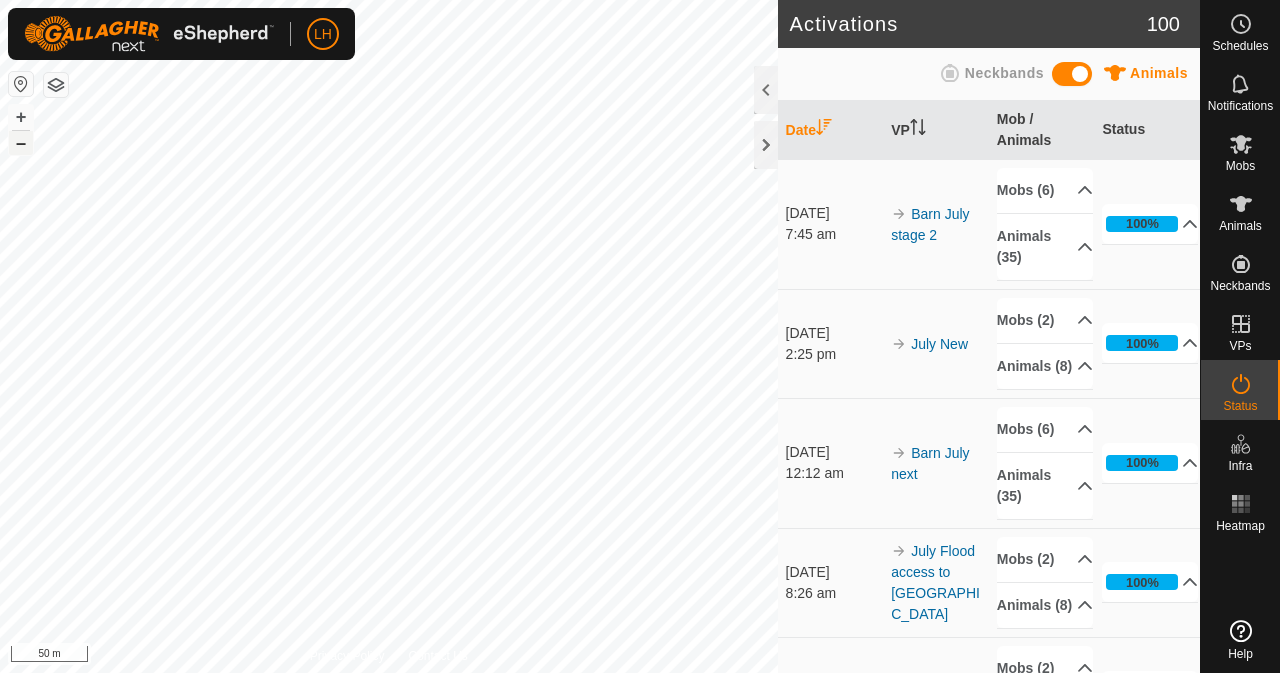 click on "–" at bounding box center (21, 143) 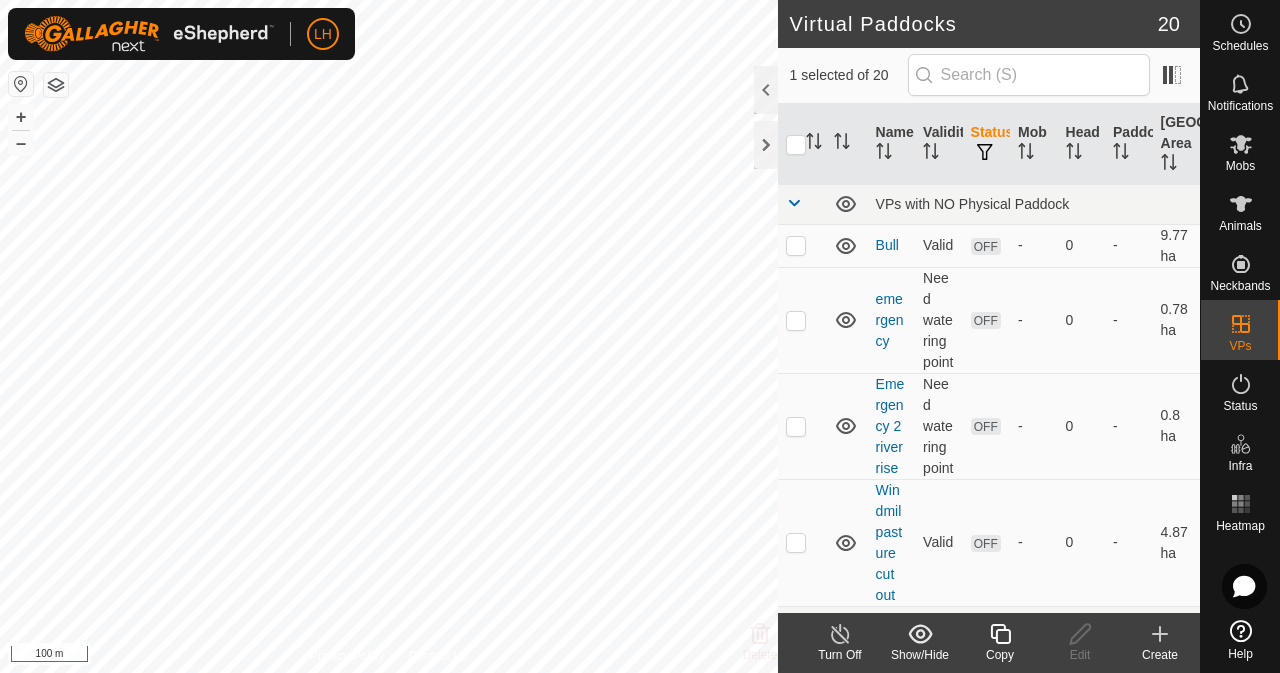 checkbox on "false" 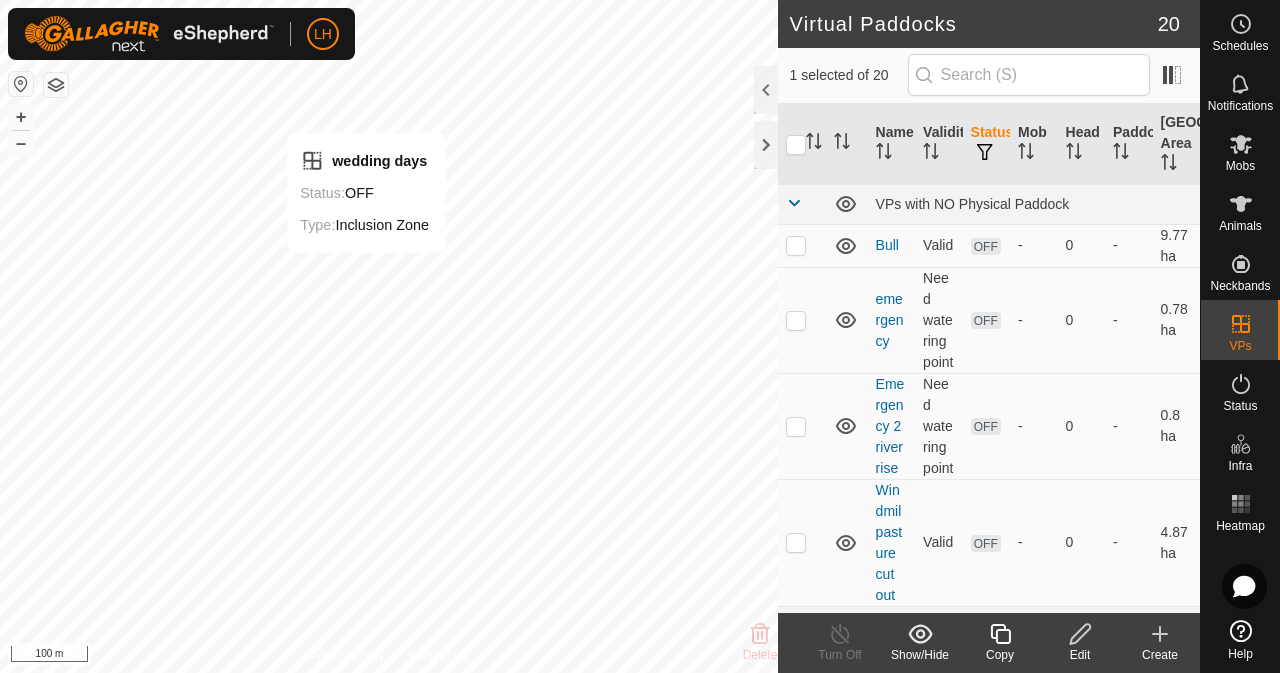 checkbox on "false" 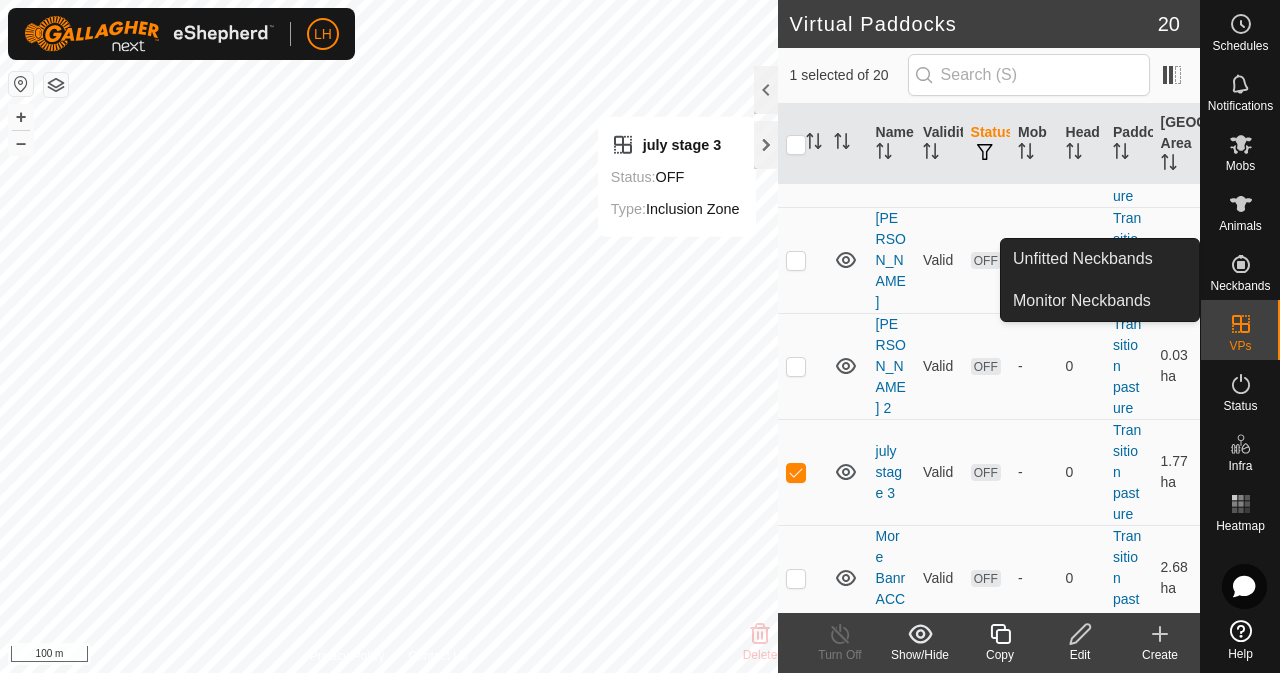 scroll, scrollTop: 1900, scrollLeft: 0, axis: vertical 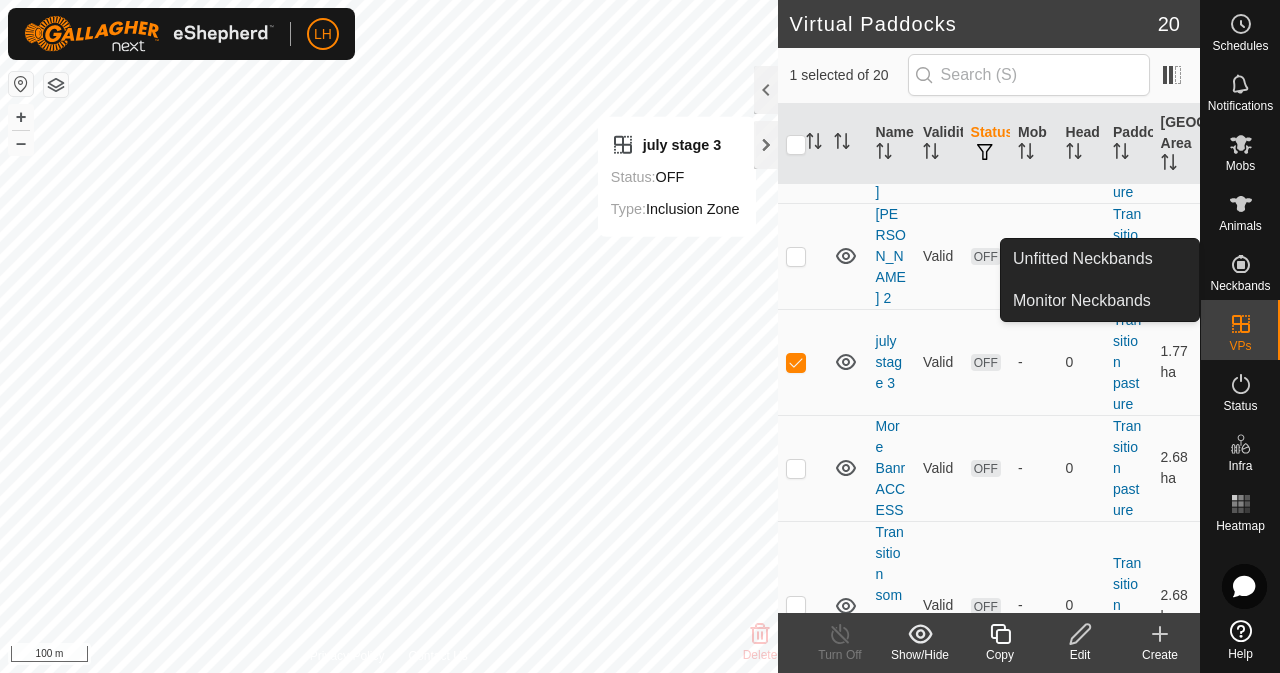 click 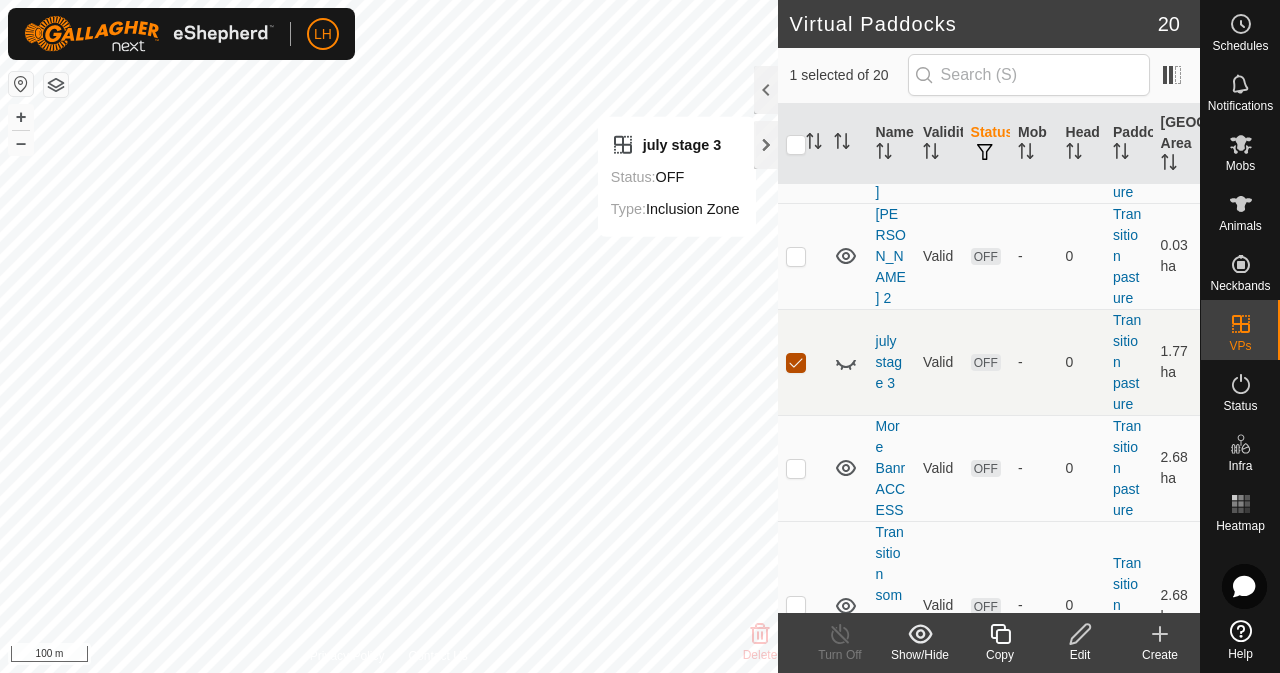 click at bounding box center [796, 363] 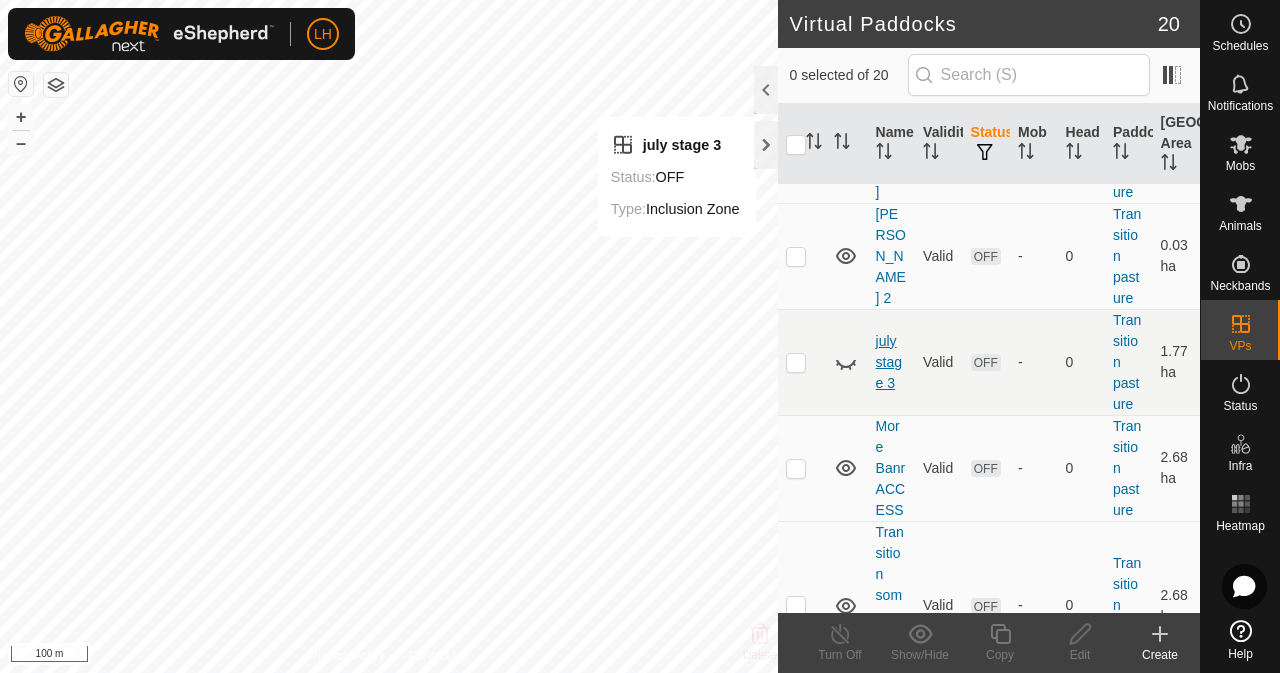 click on "july stage 3" at bounding box center [889, 362] 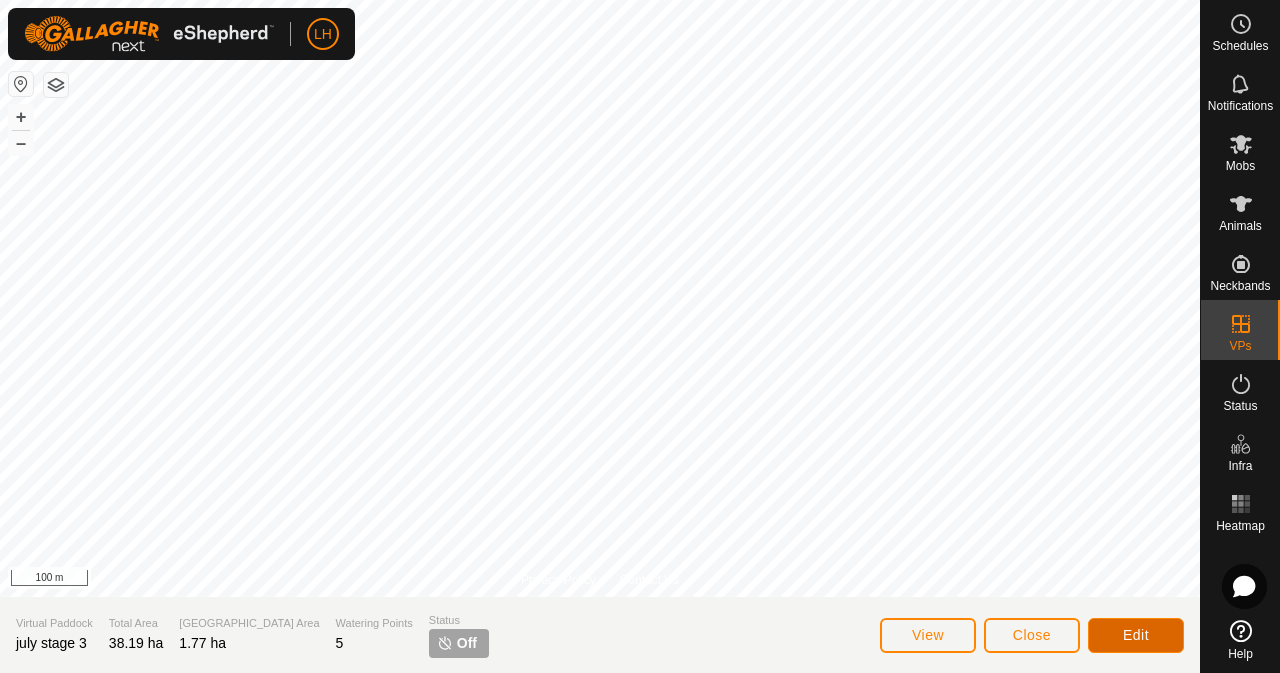click on "Edit" 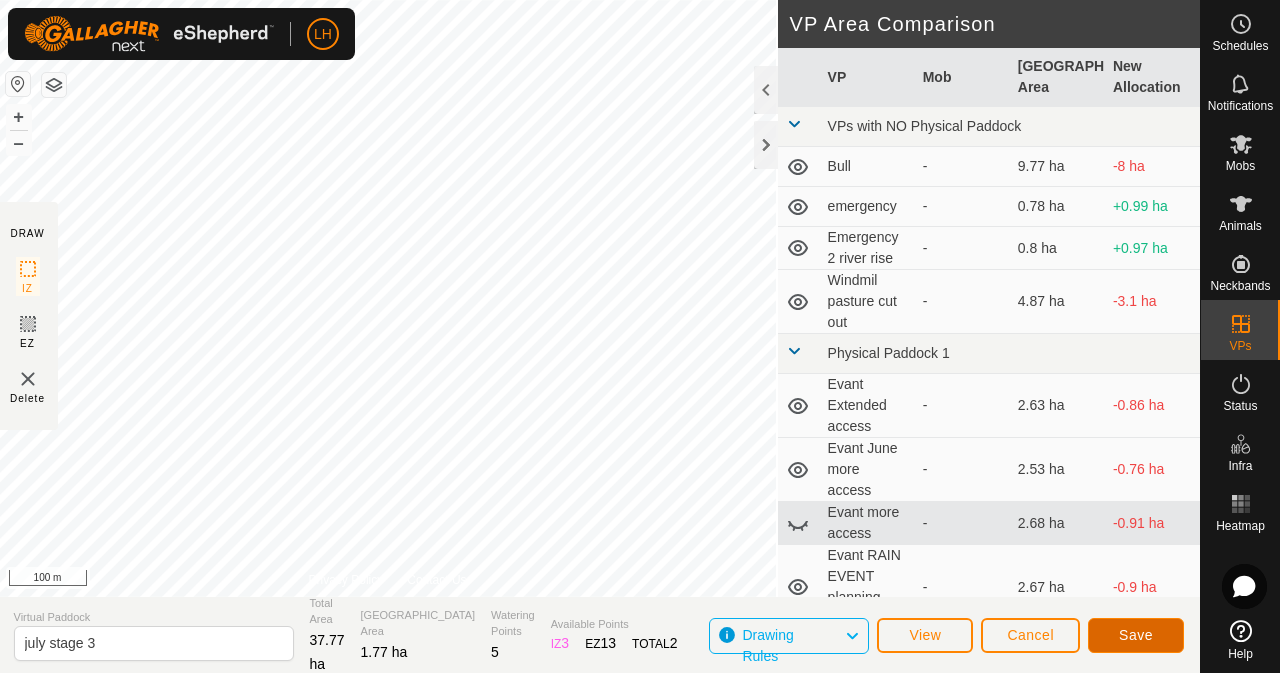 click on "Save" 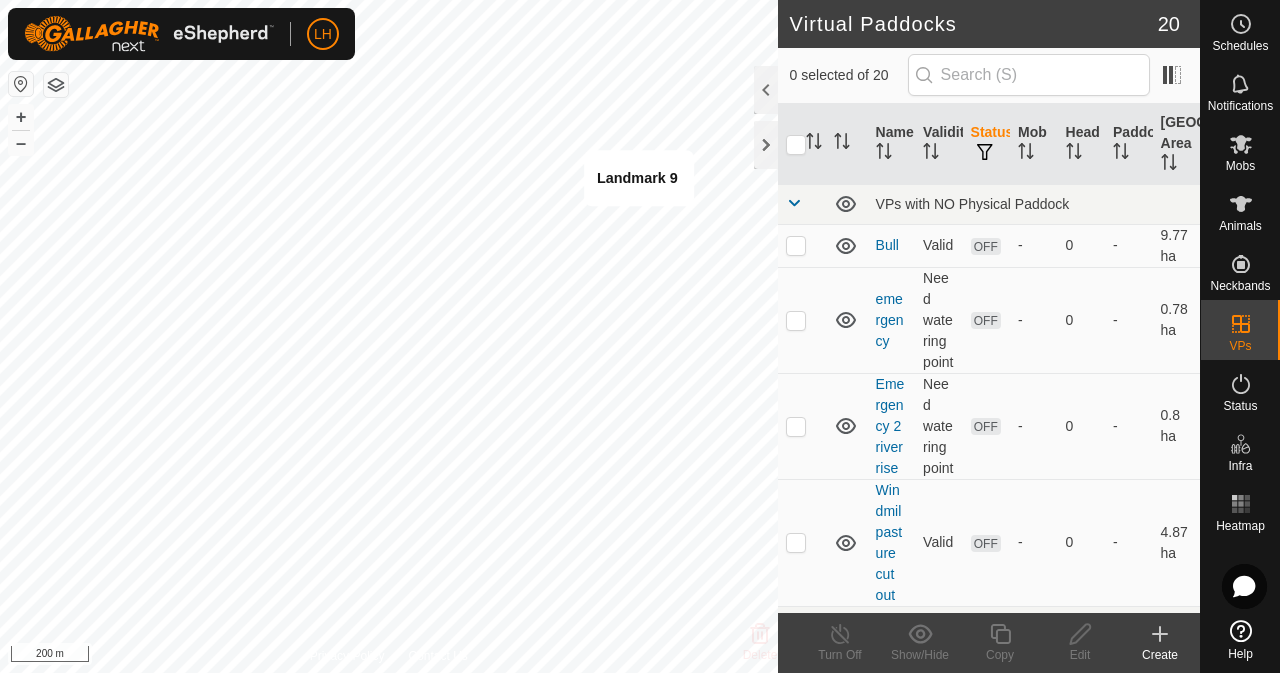 scroll, scrollTop: 0, scrollLeft: 0, axis: both 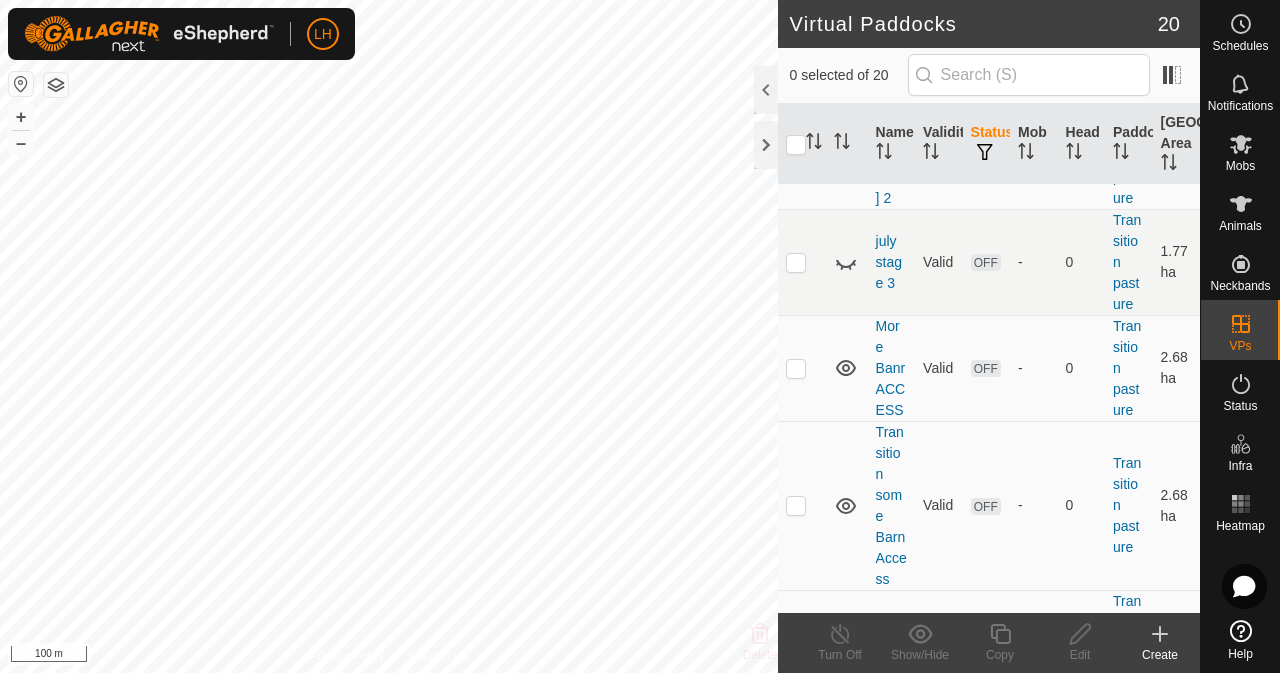 click 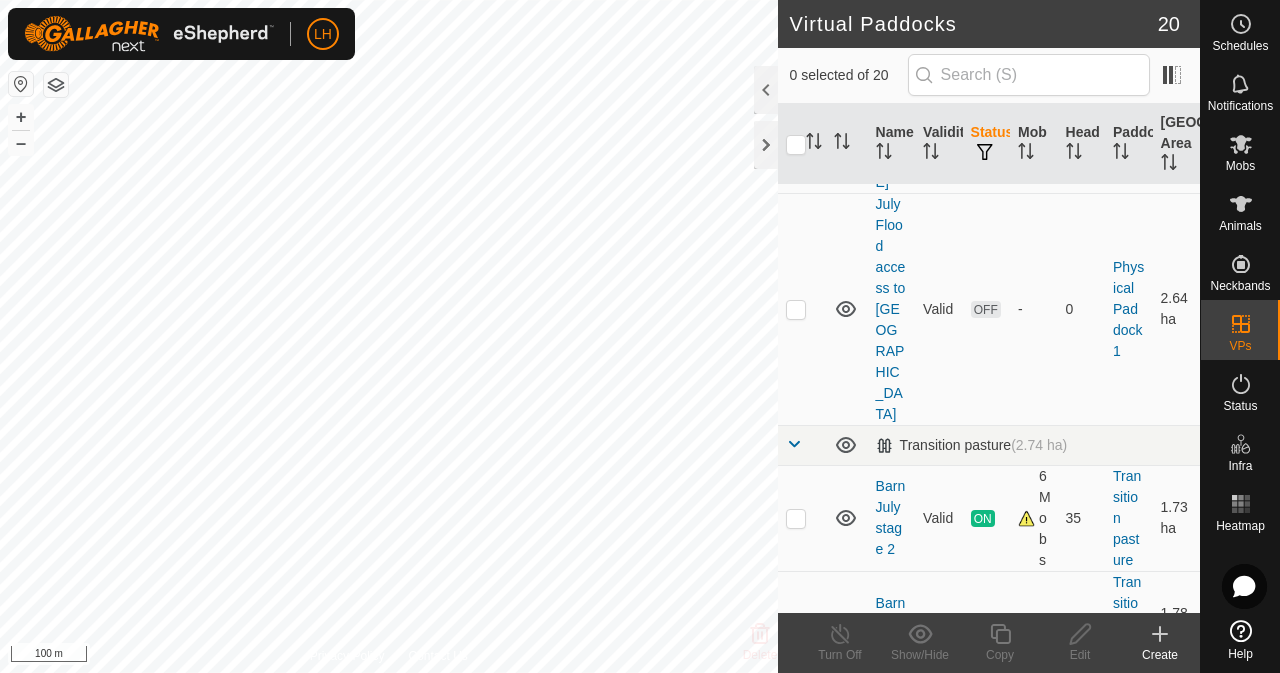 scroll, scrollTop: 1500, scrollLeft: 0, axis: vertical 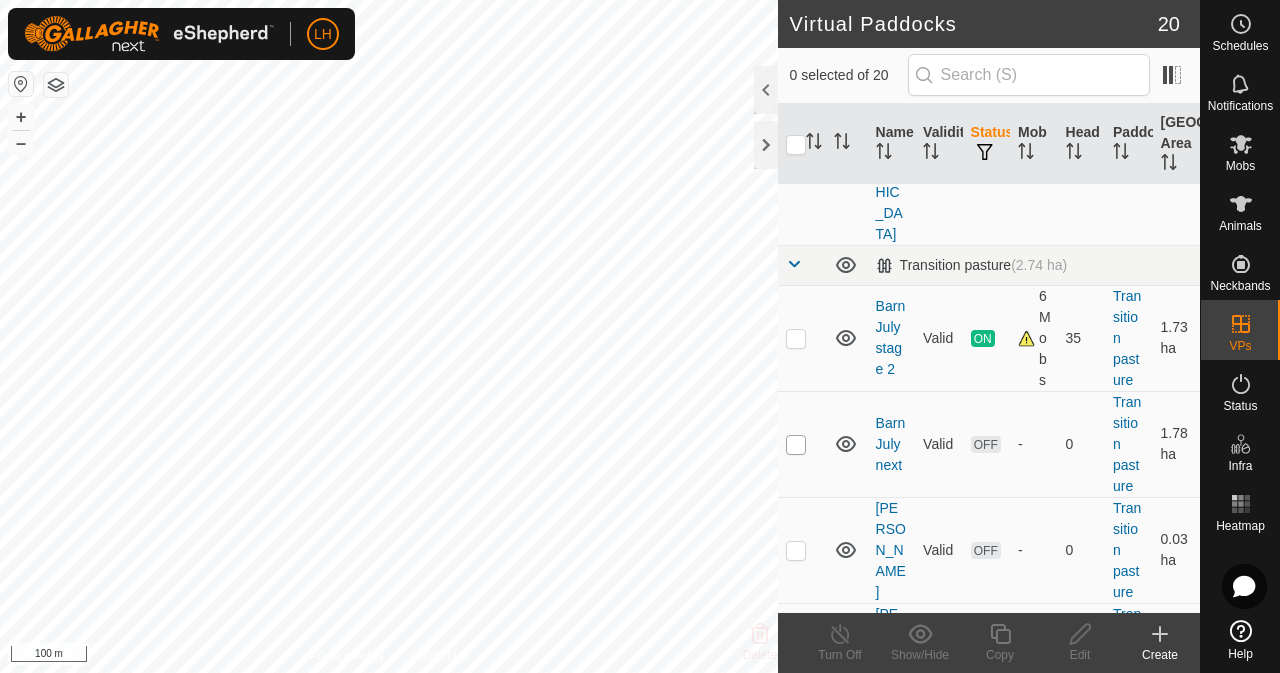 click at bounding box center (796, 445) 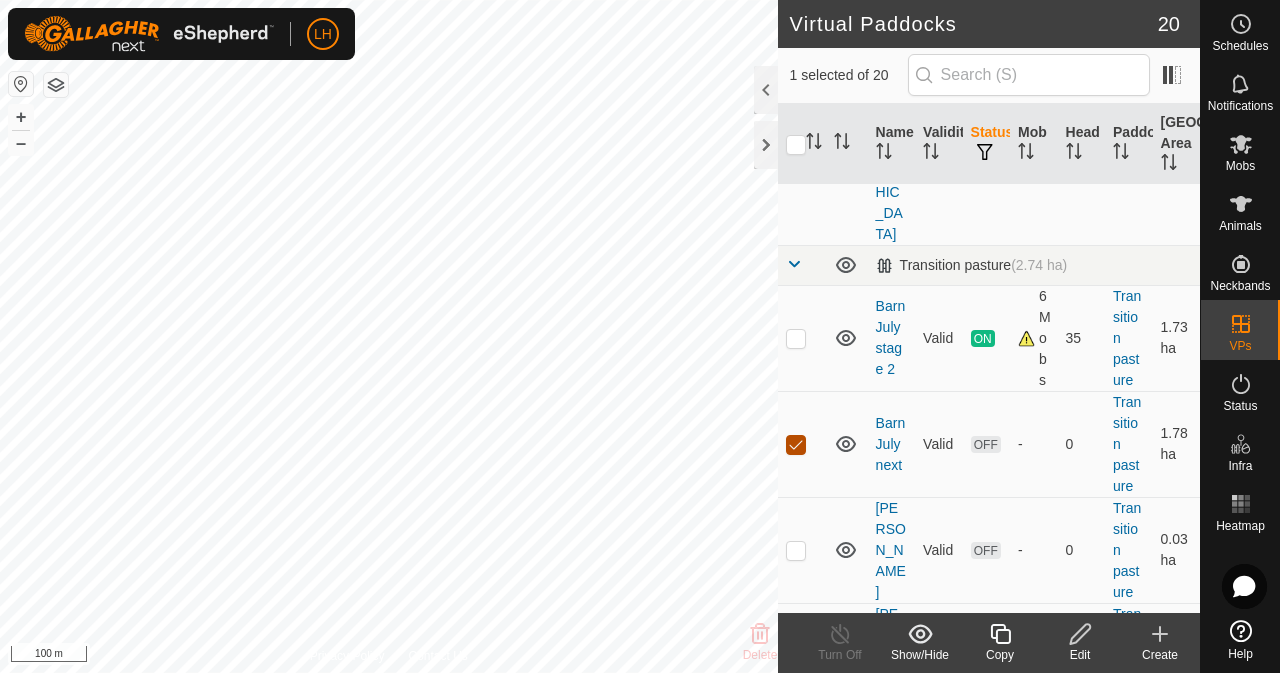 click at bounding box center (796, 445) 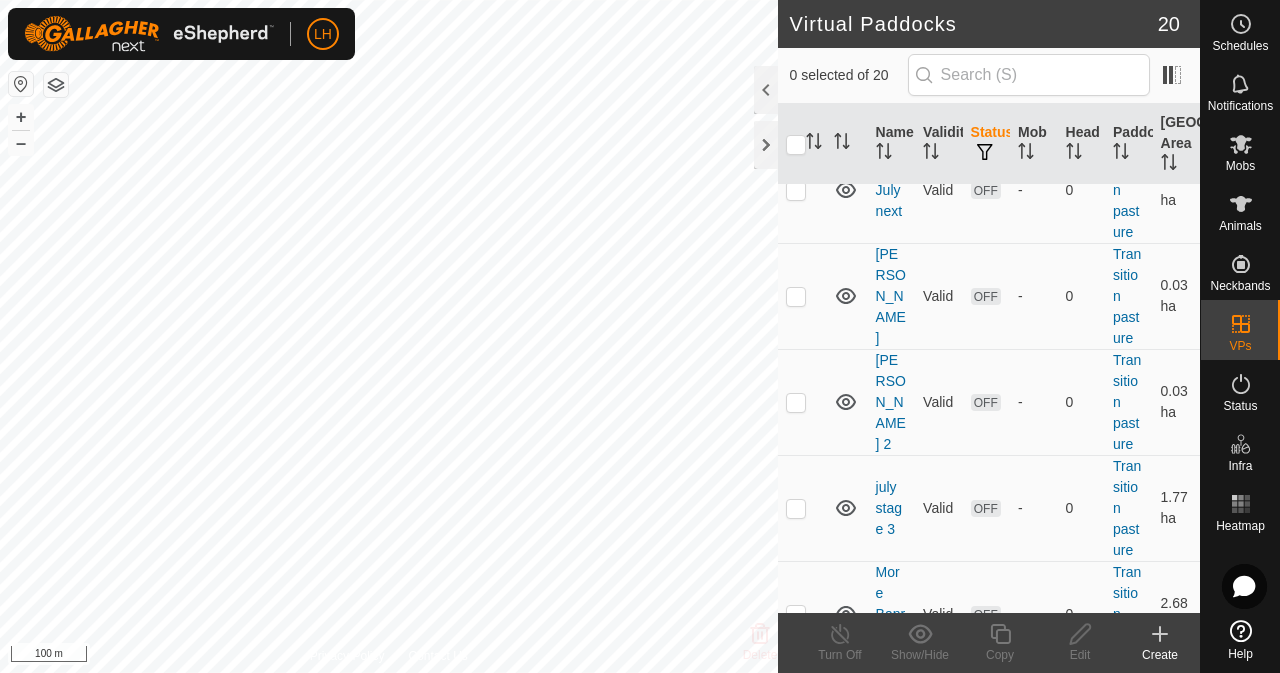 scroll, scrollTop: 1800, scrollLeft: 0, axis: vertical 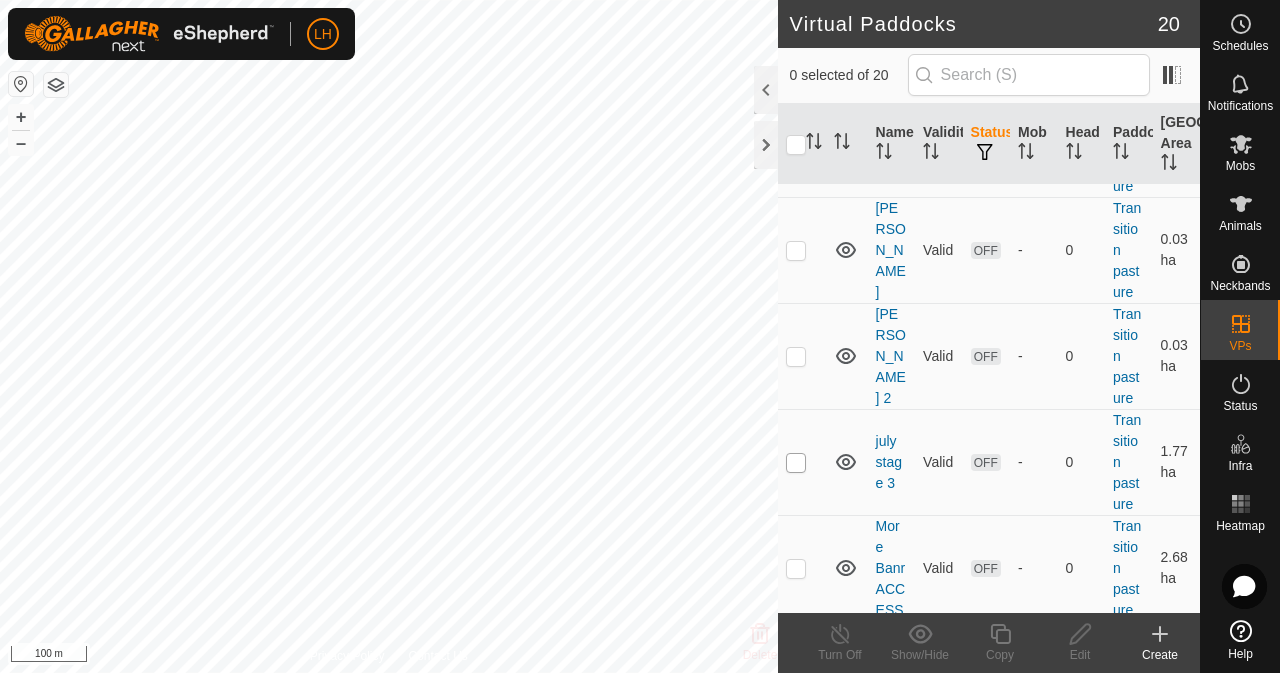 click at bounding box center (796, 463) 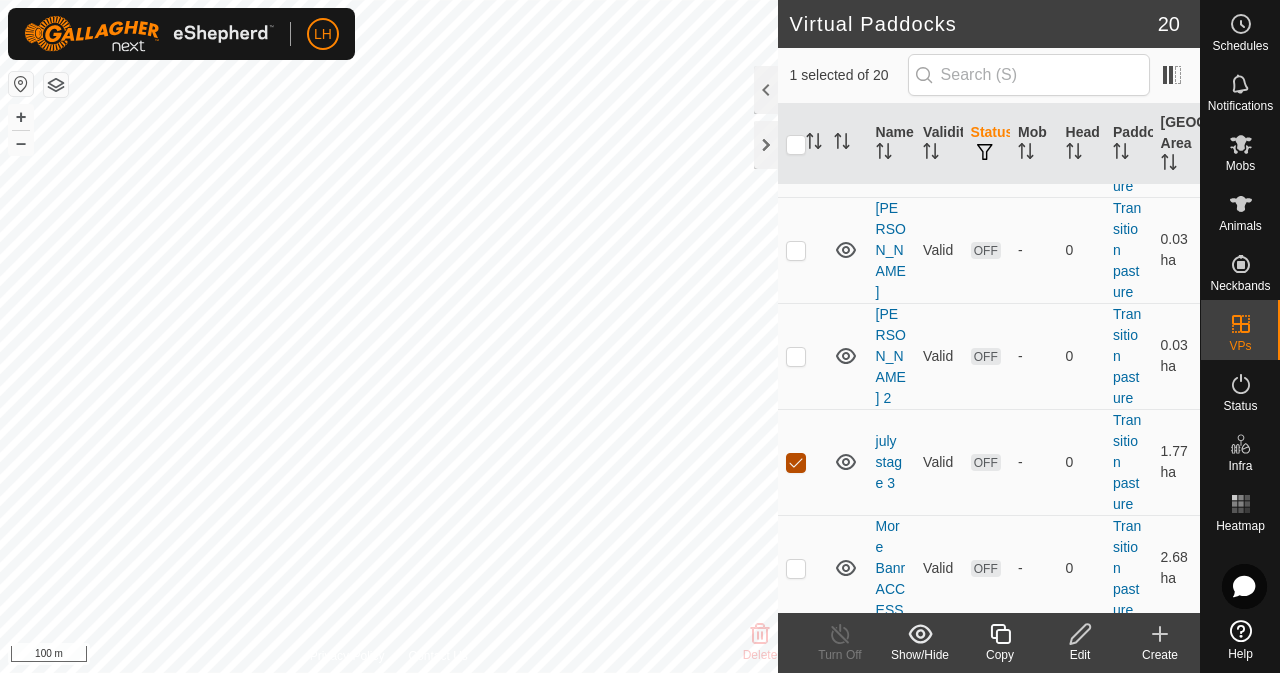 click at bounding box center [796, 463] 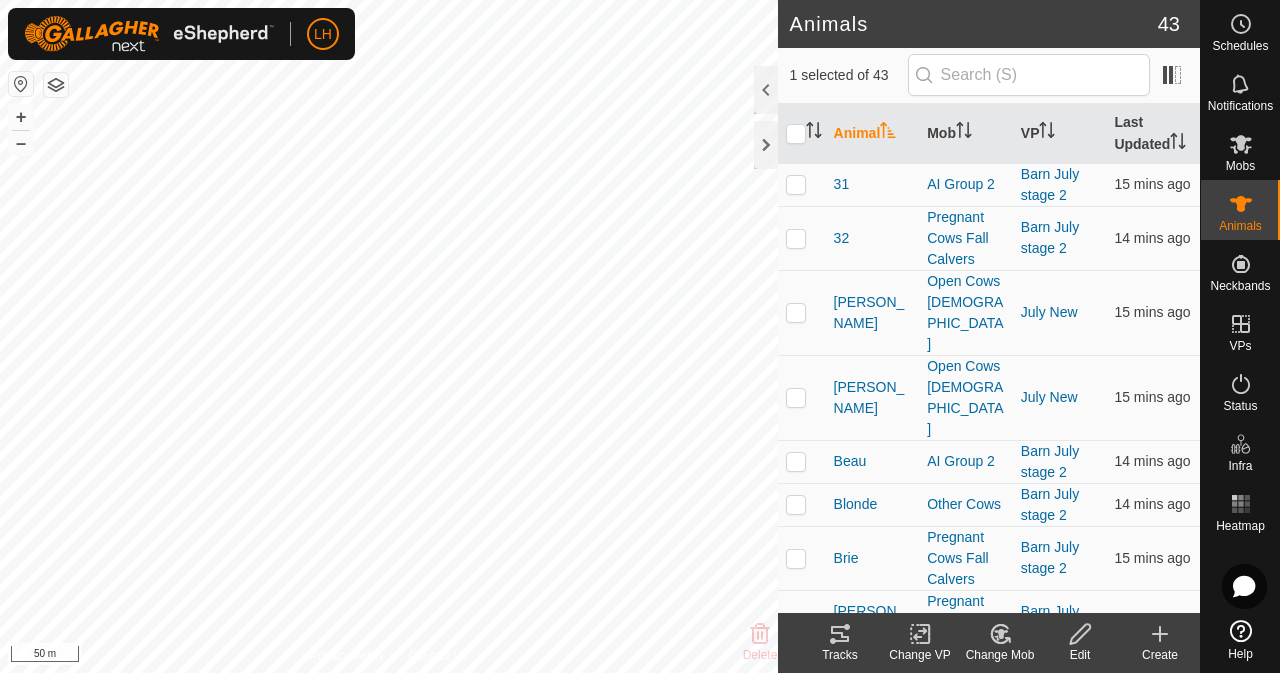 click 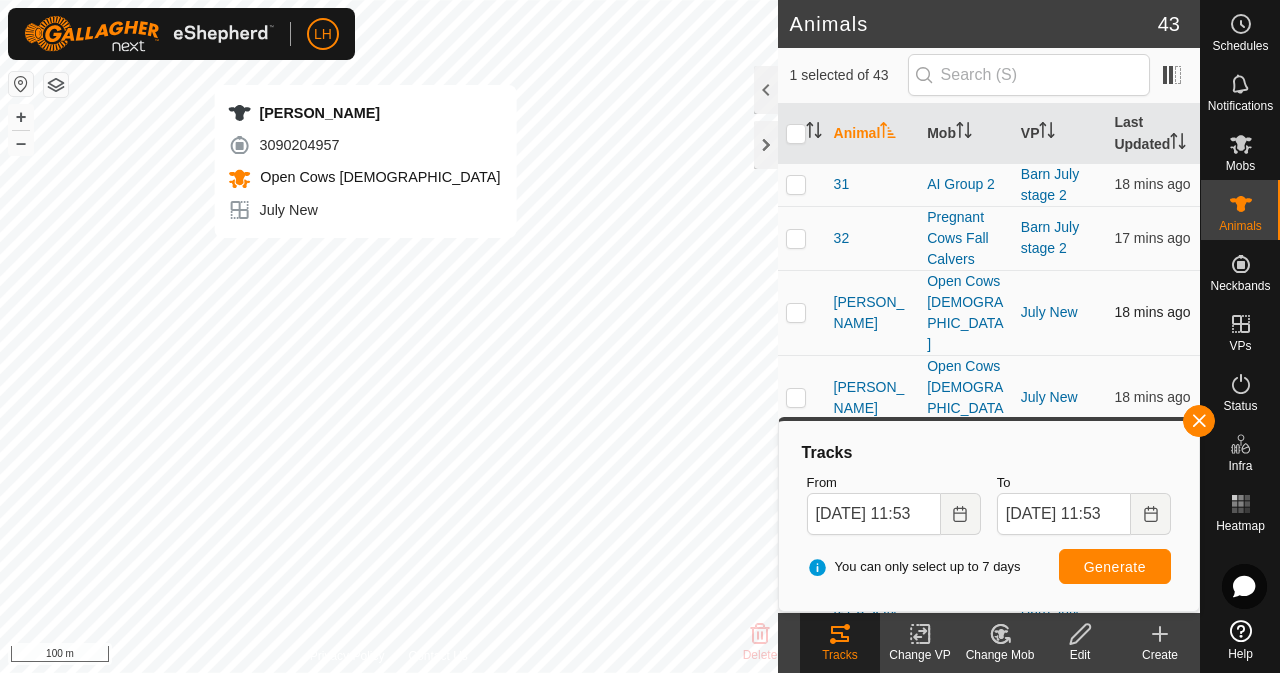 checkbox on "true" 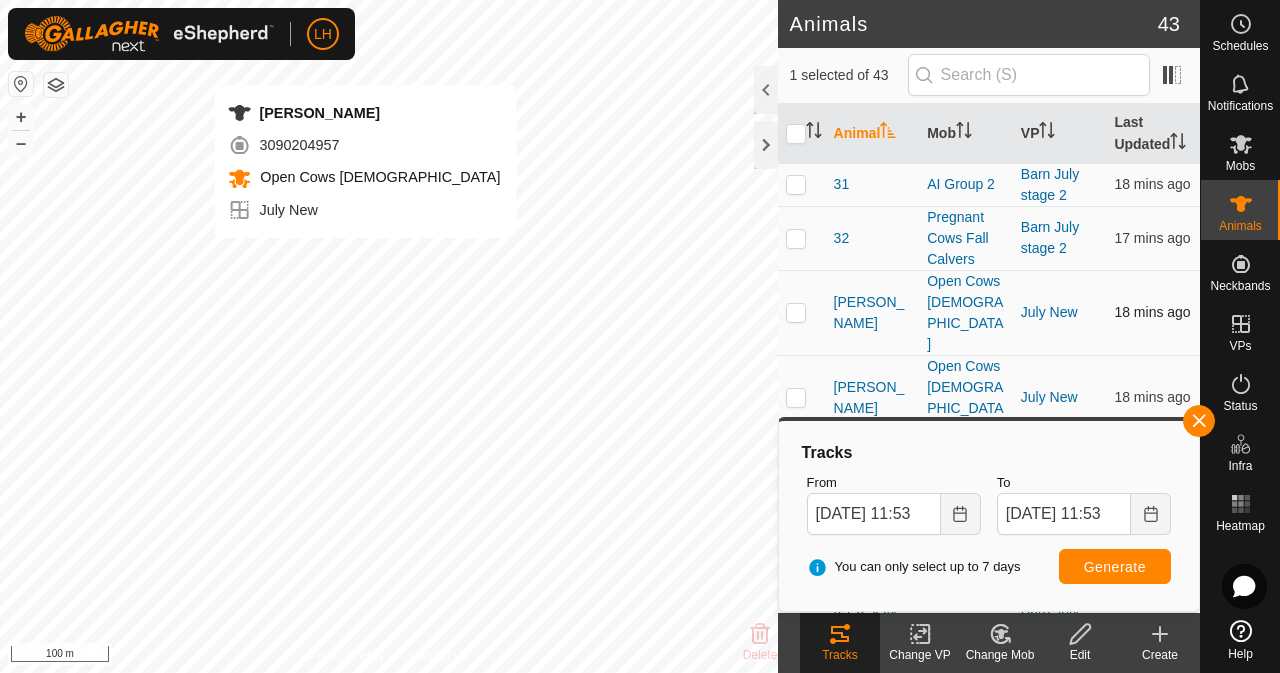 checkbox on "false" 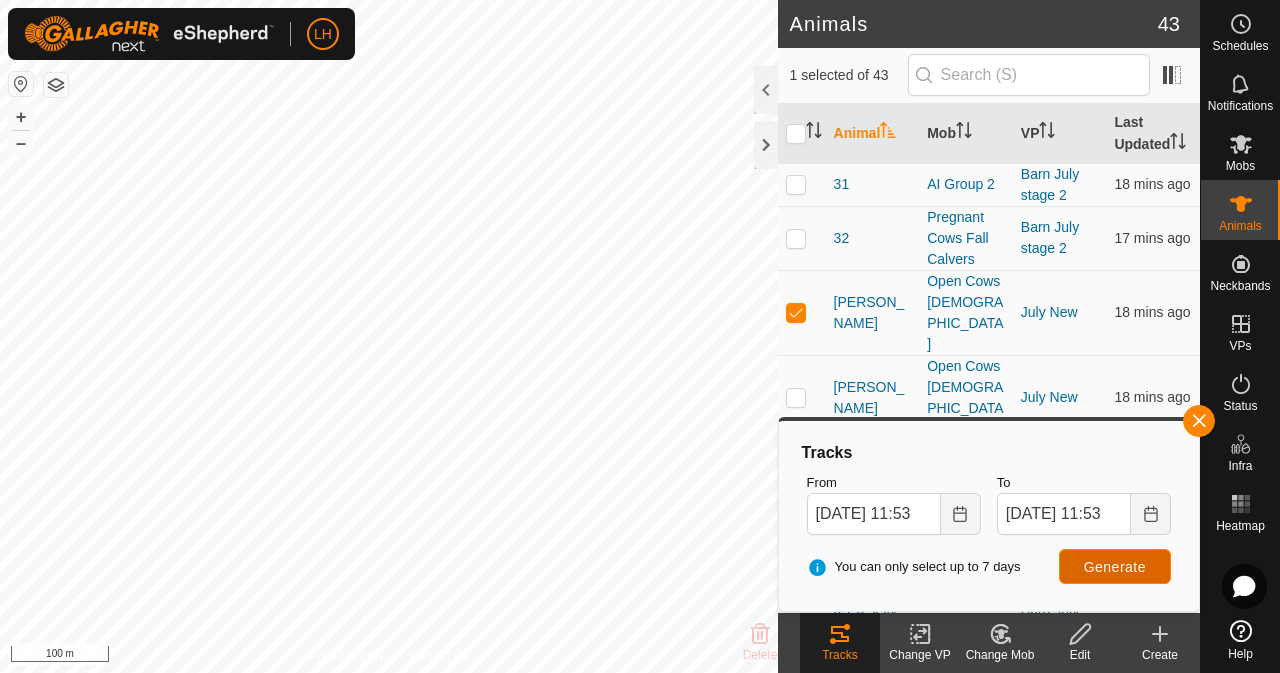 click on "Generate" at bounding box center [1115, 566] 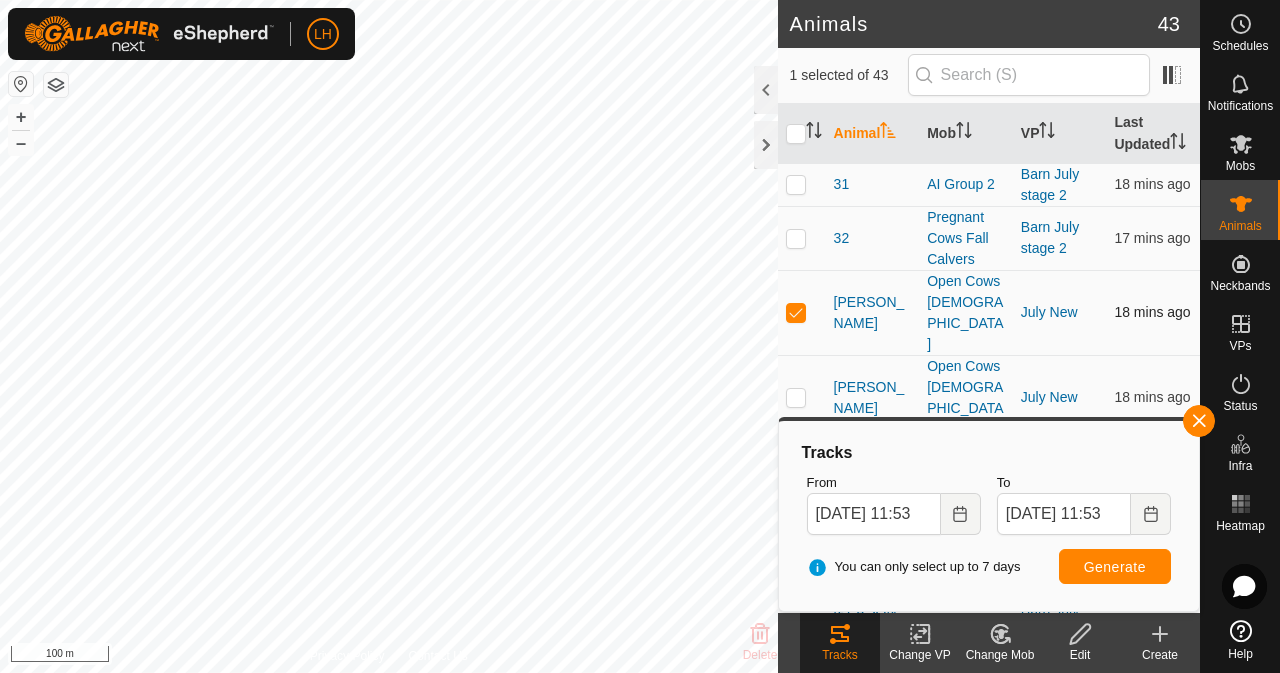 click at bounding box center (796, 312) 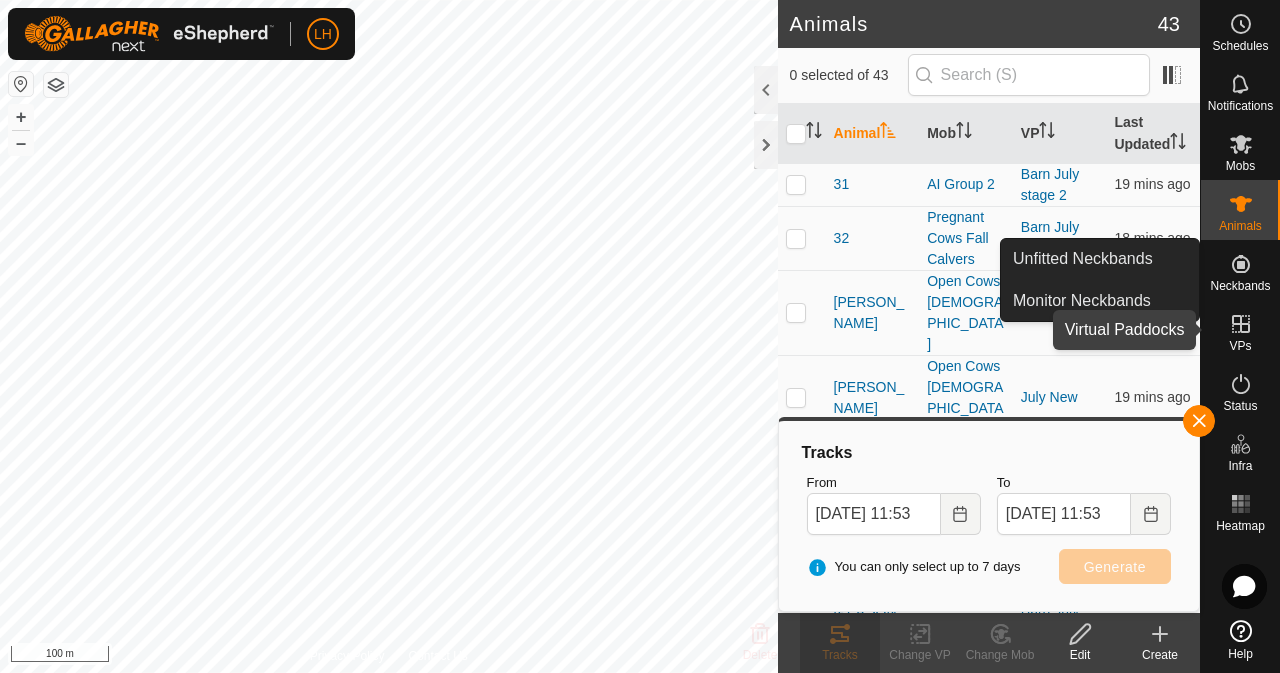 click 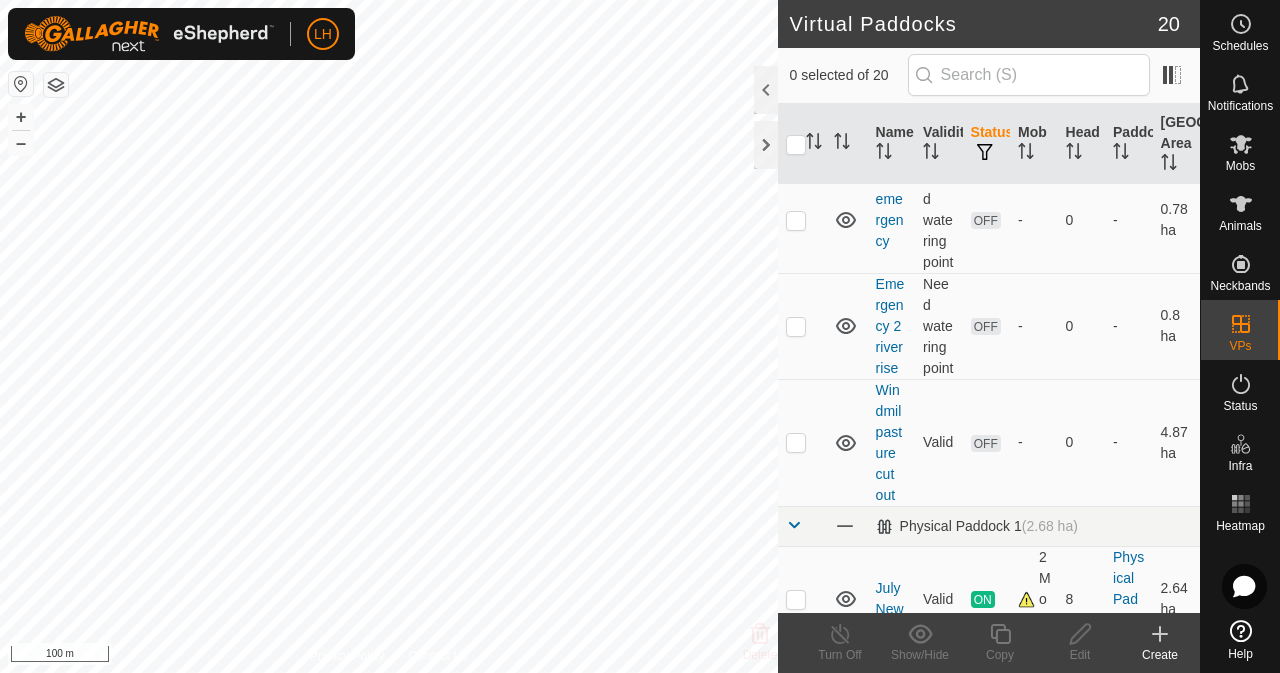 scroll, scrollTop: 200, scrollLeft: 0, axis: vertical 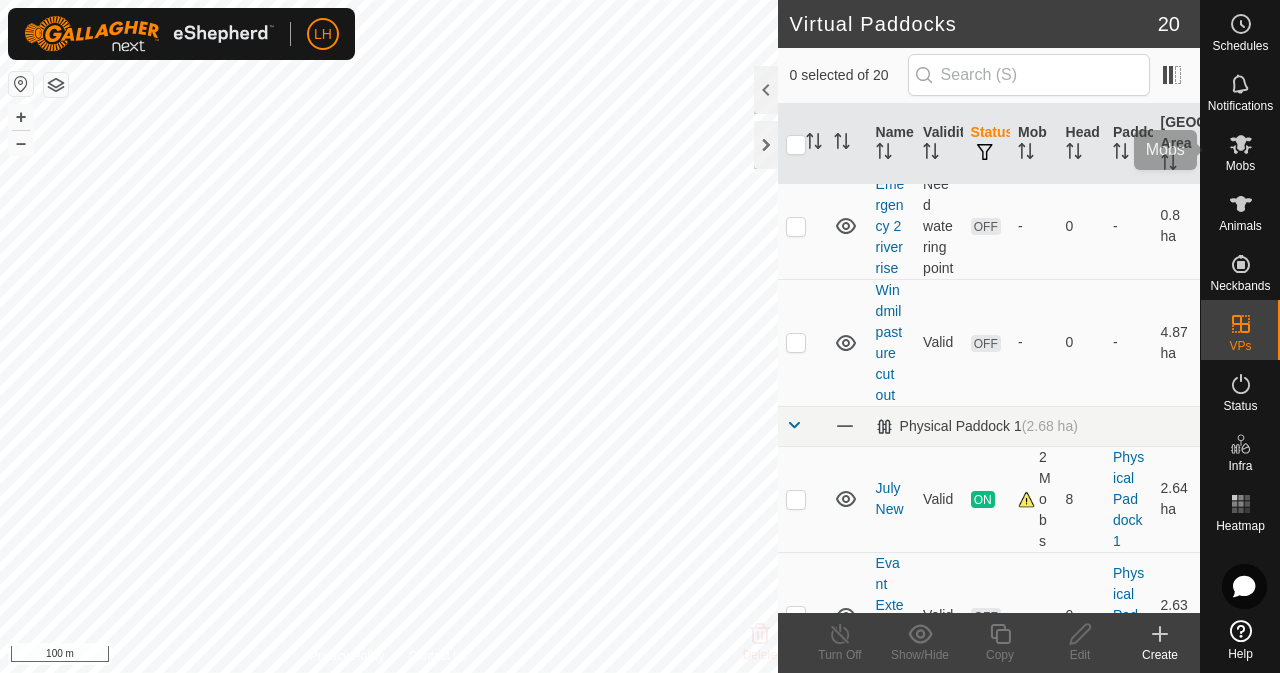 click at bounding box center (1241, 144) 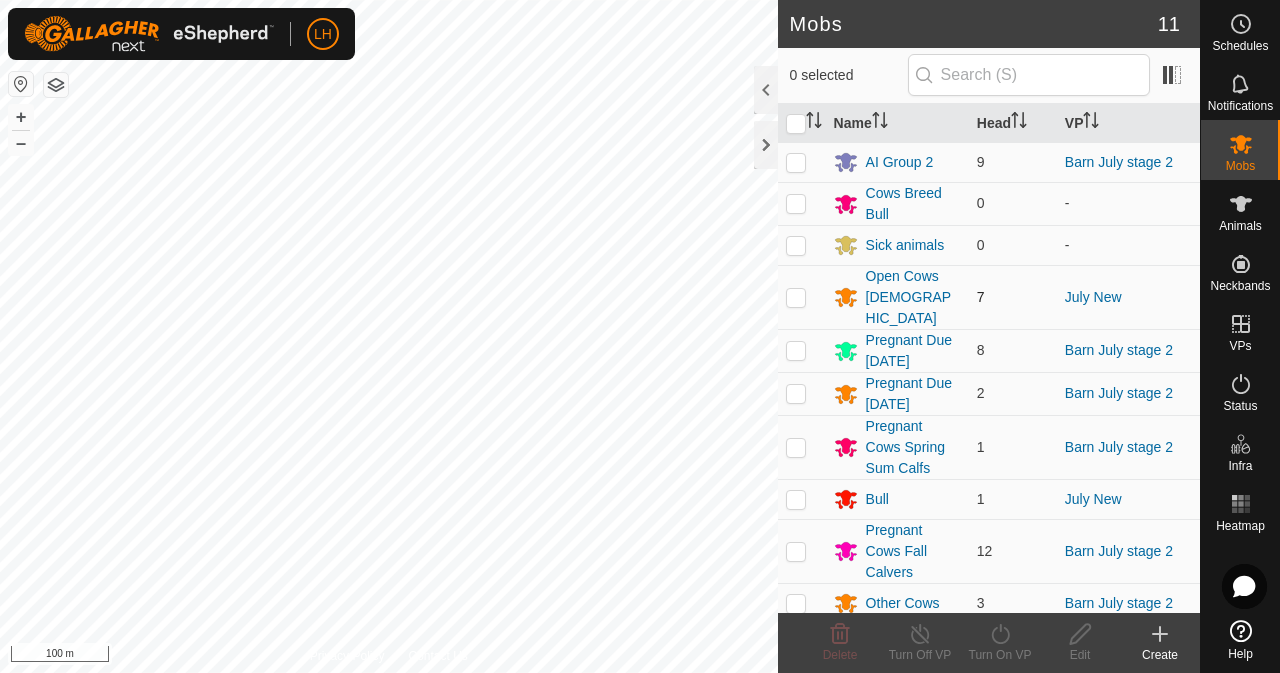 click at bounding box center [796, 297] 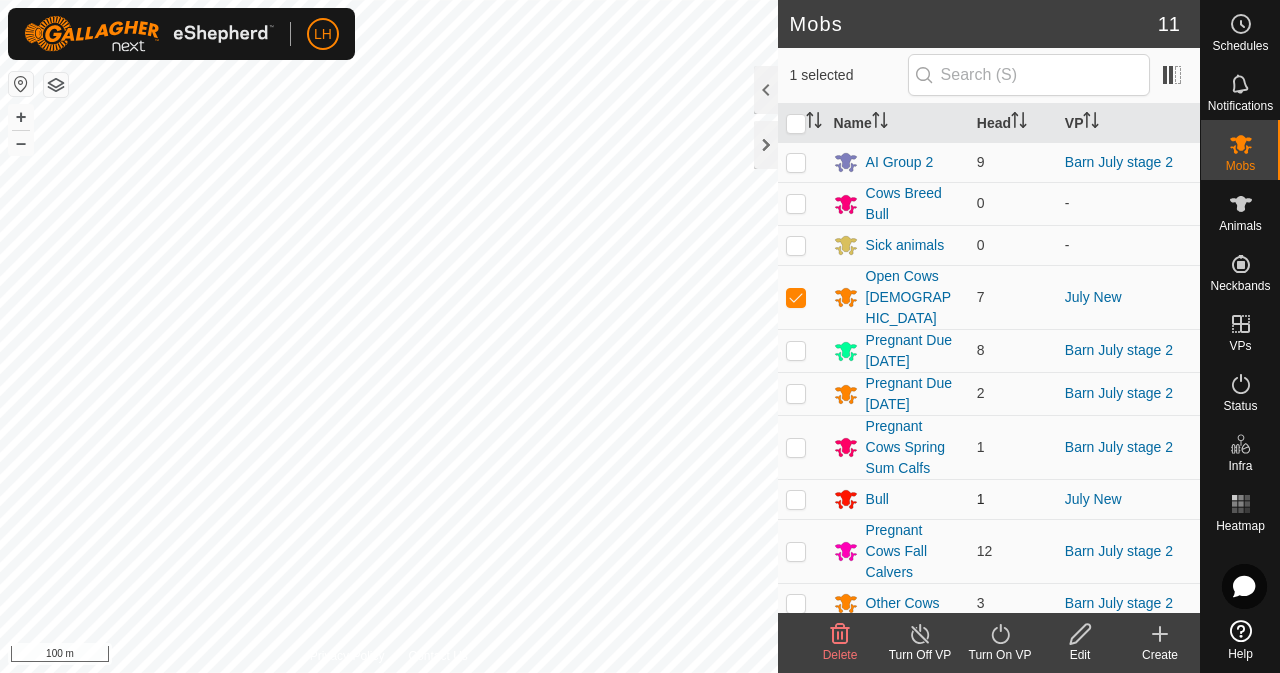 click at bounding box center [796, 499] 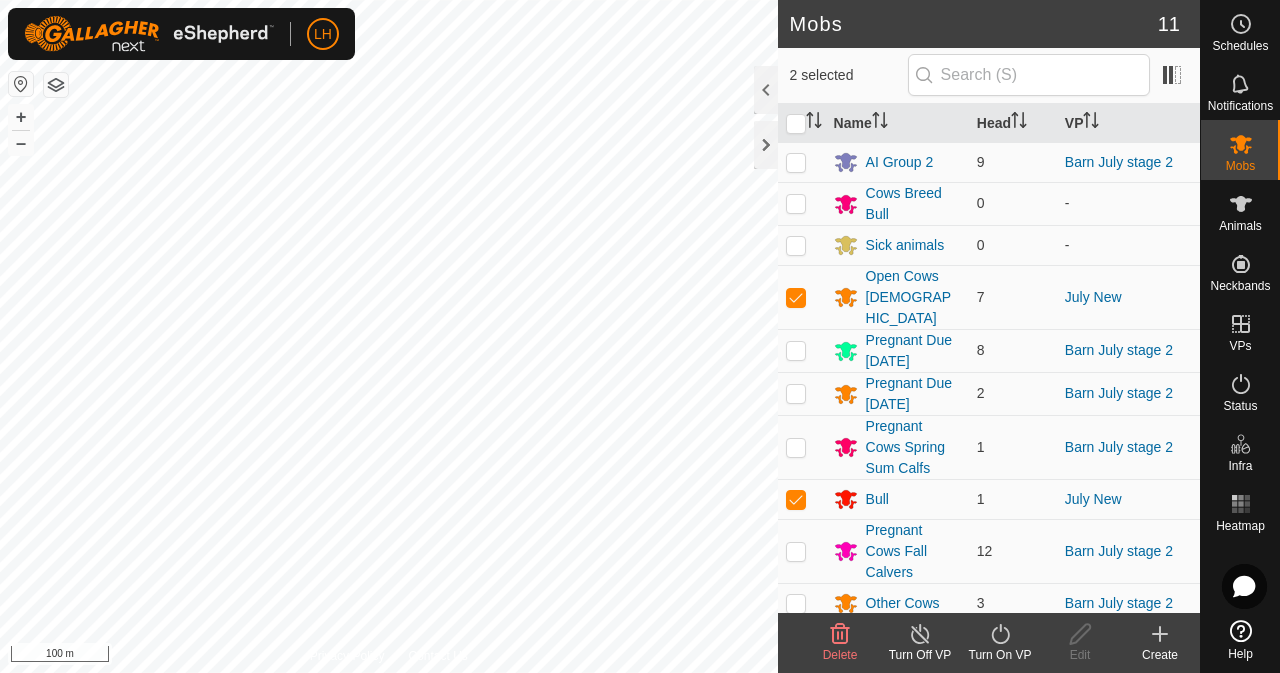 click 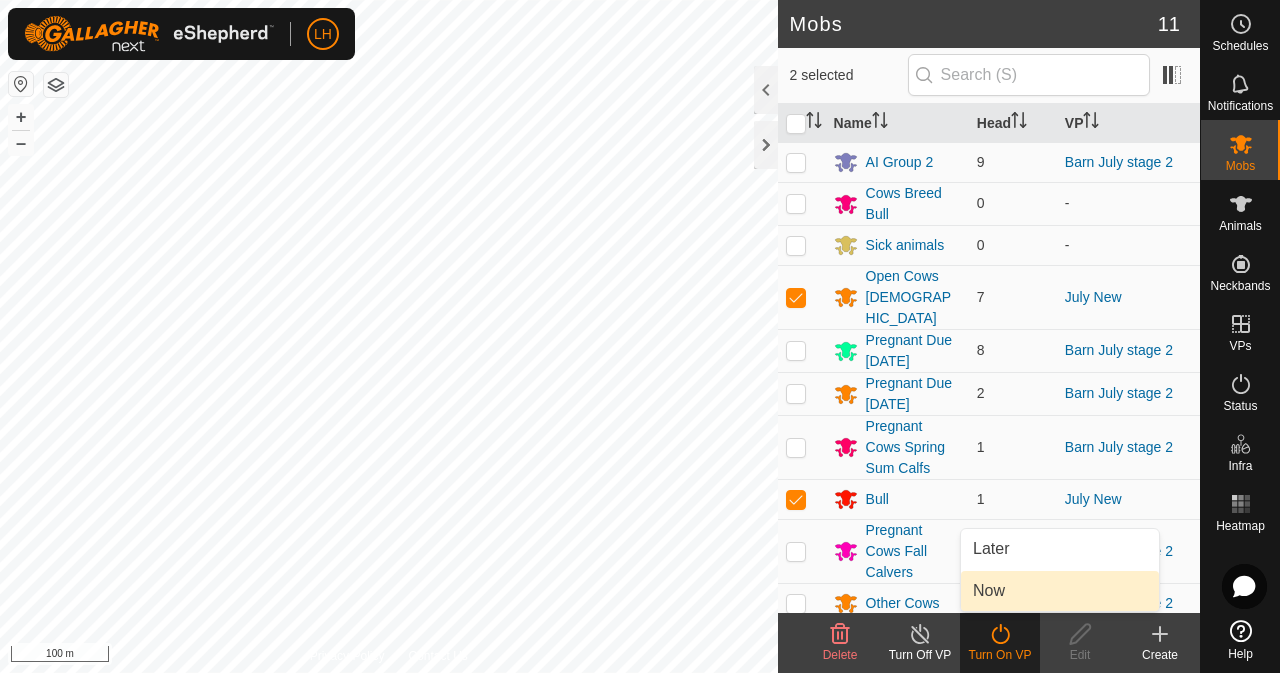 click on "Now" at bounding box center [989, 591] 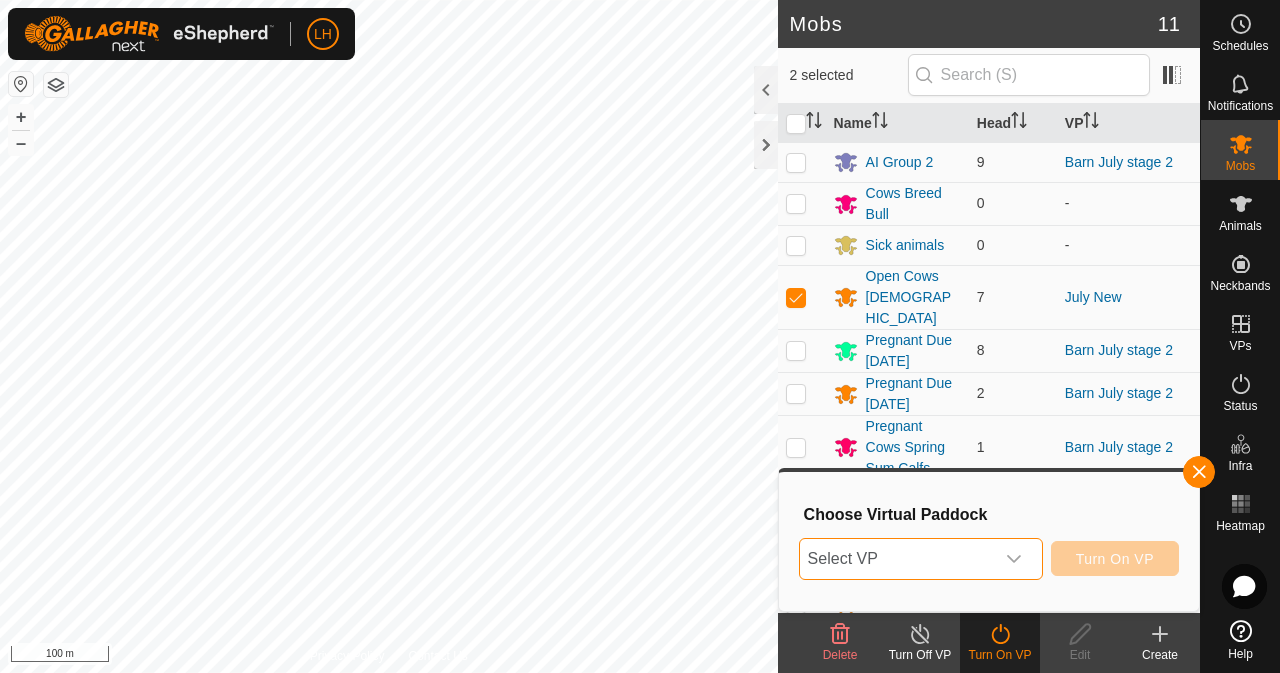 click on "Select VP" at bounding box center (897, 559) 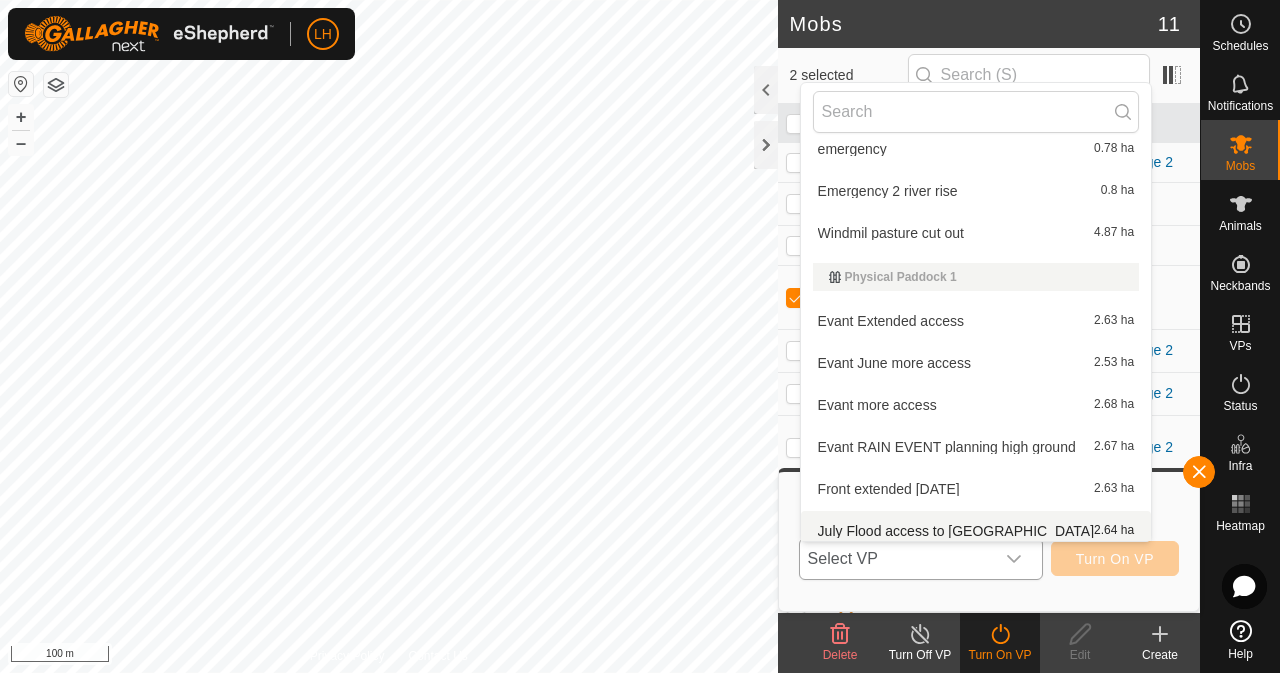 scroll, scrollTop: 110, scrollLeft: 0, axis: vertical 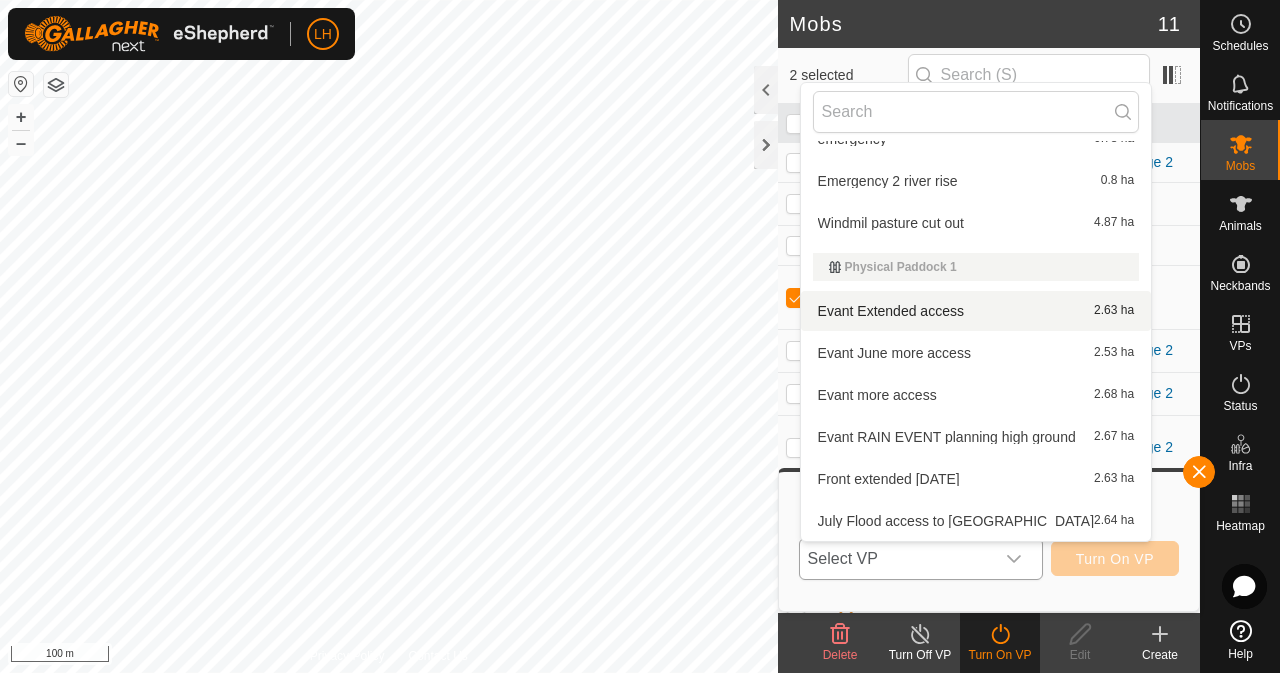 click on "Evant Extended access  2.63 ha" at bounding box center (976, 311) 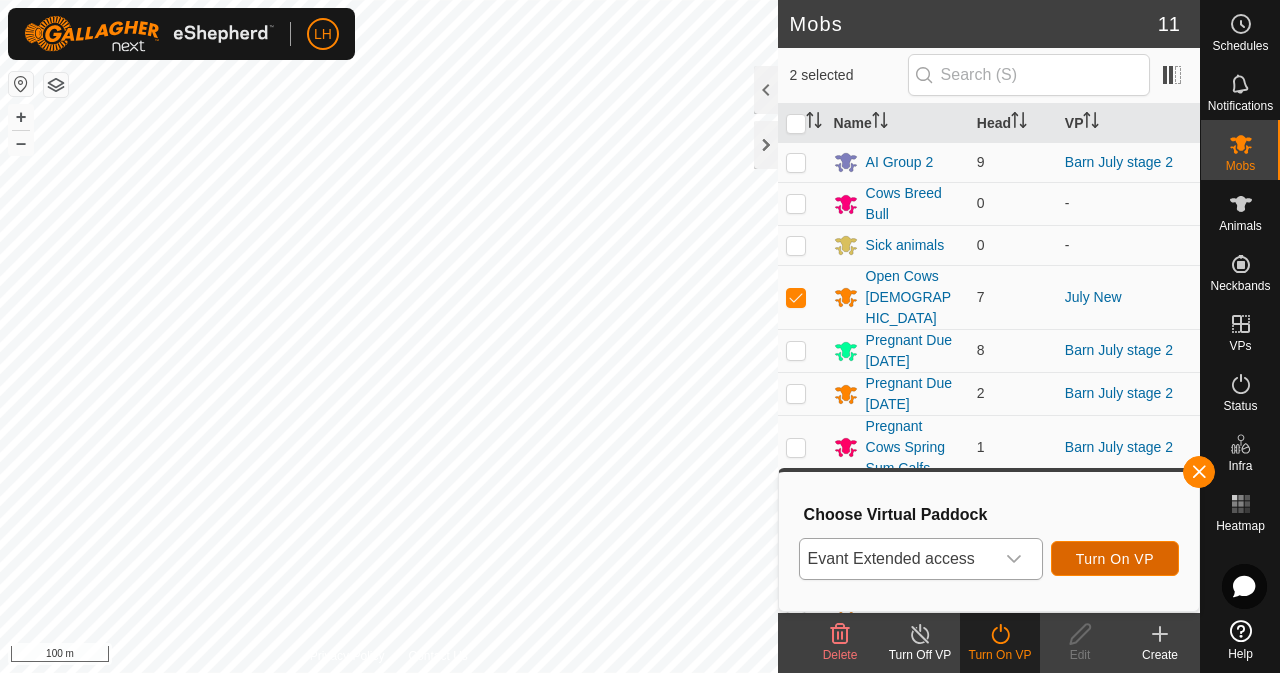 click on "Turn On VP" at bounding box center [1115, 559] 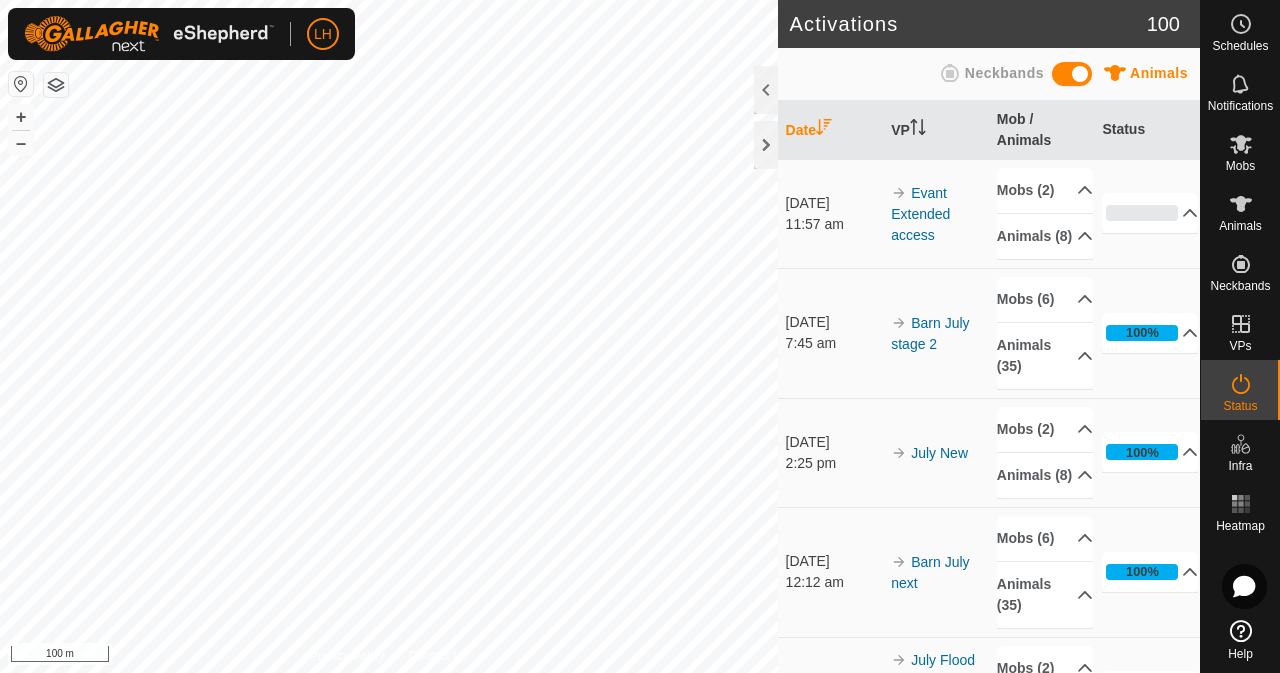 click at bounding box center (21, 84) 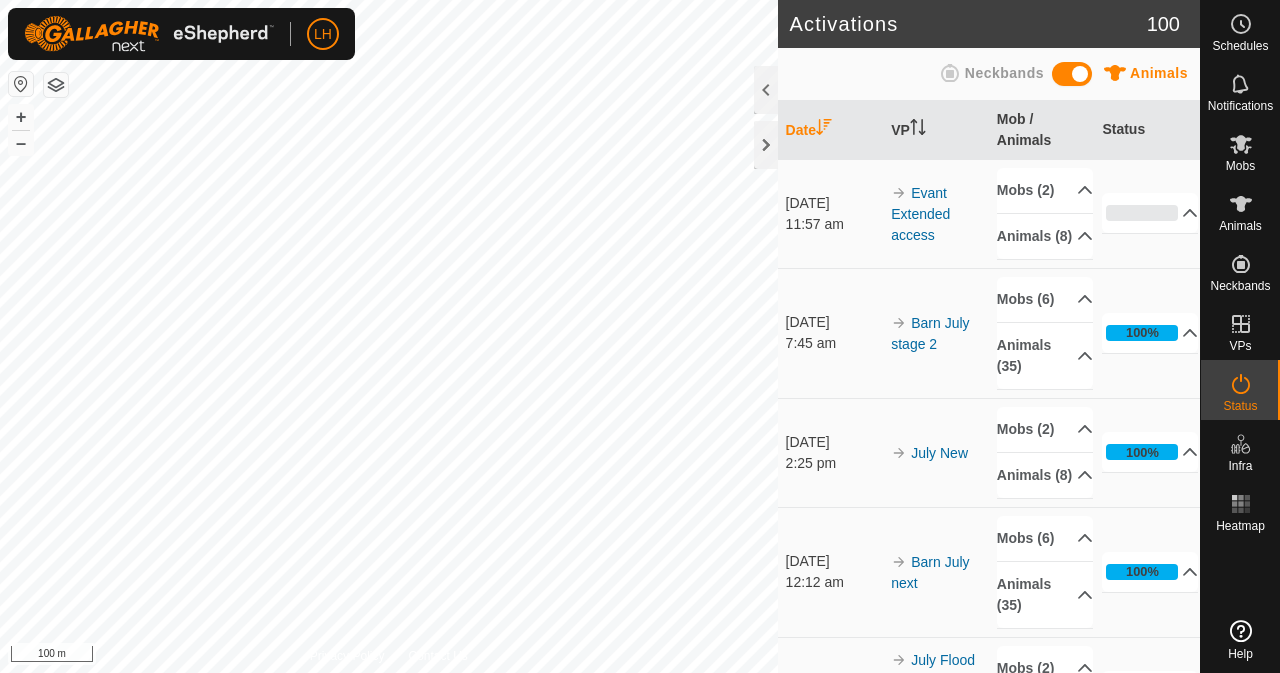scroll, scrollTop: 0, scrollLeft: 0, axis: both 